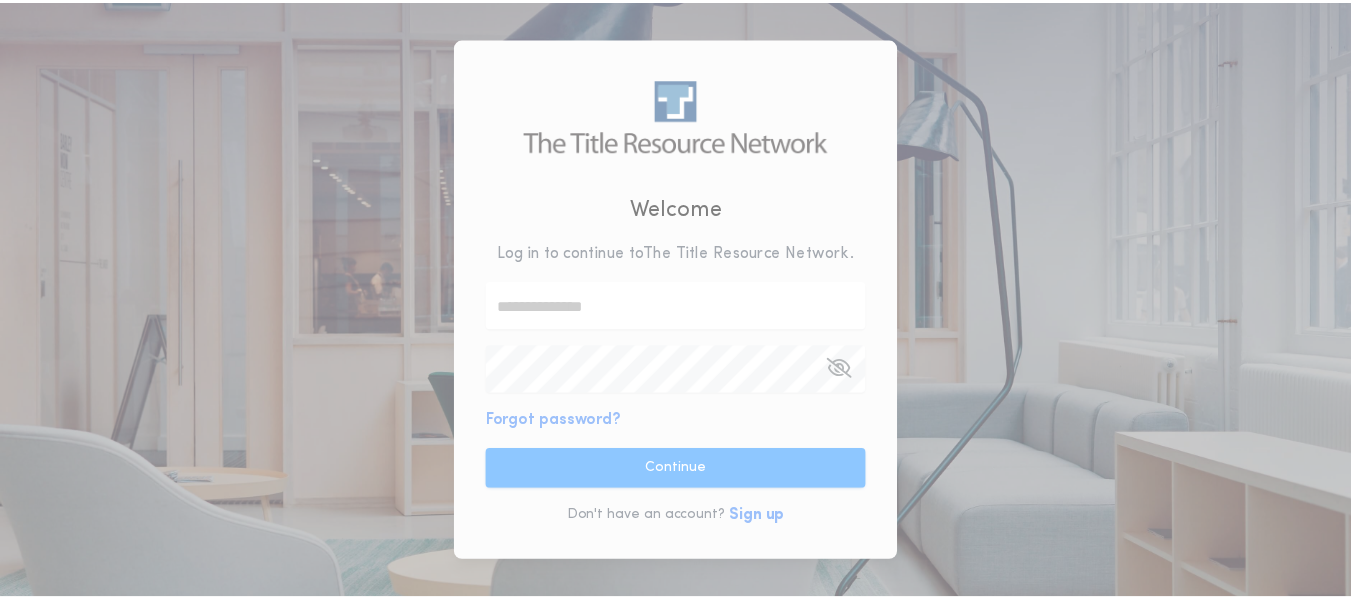 scroll, scrollTop: 0, scrollLeft: 0, axis: both 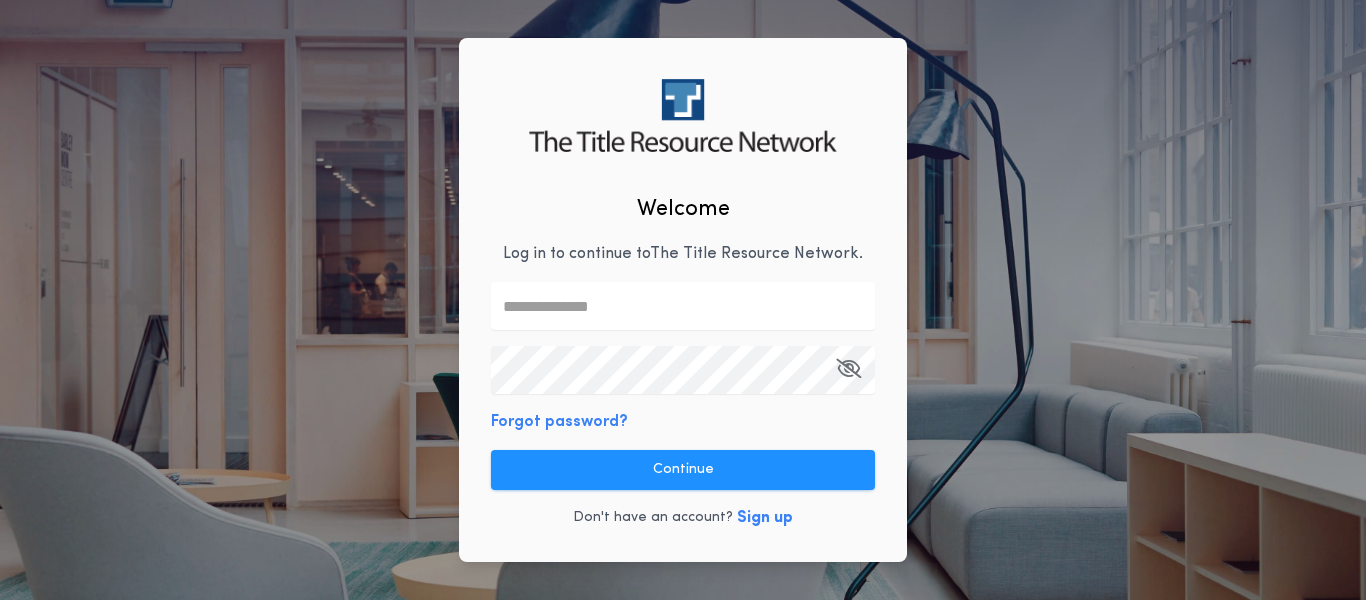 type on "**********" 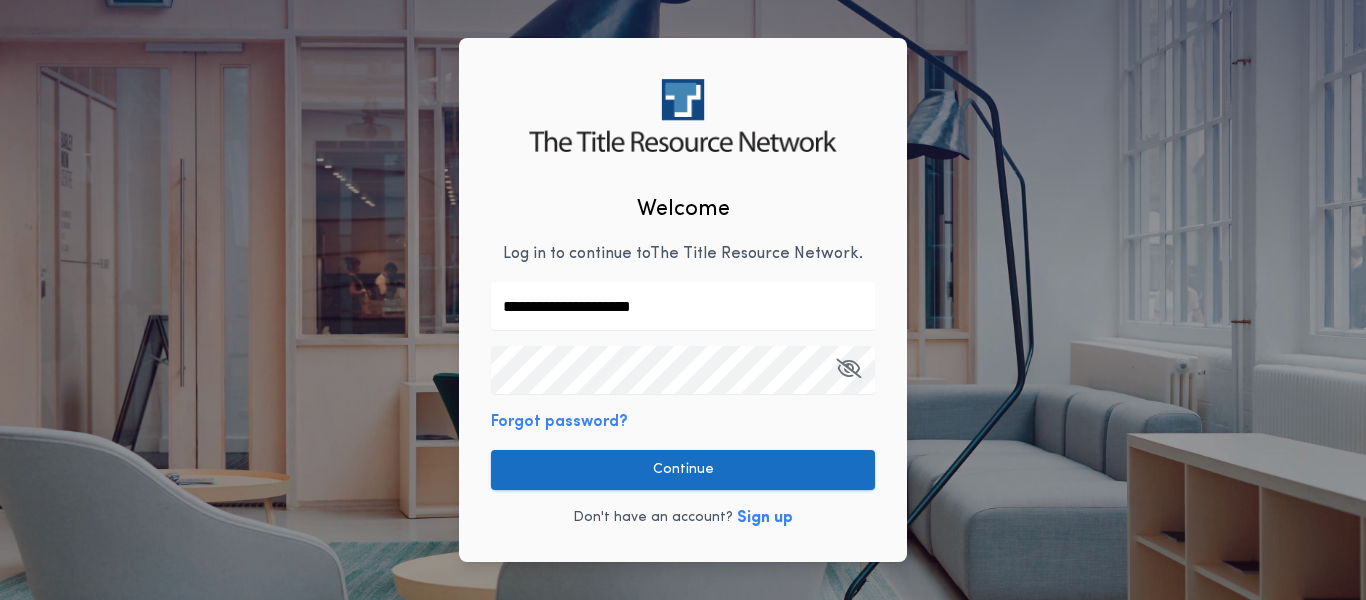 click on "Continue" at bounding box center [683, 470] 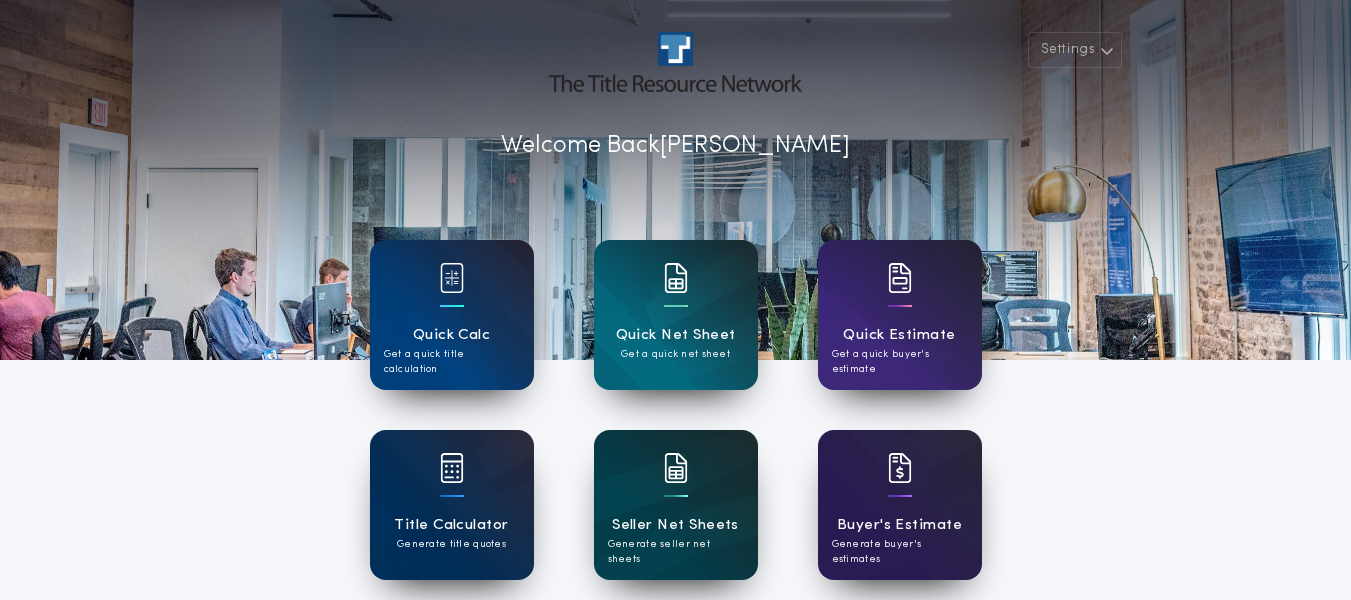click on "Seller Net Sheets" at bounding box center [675, 525] 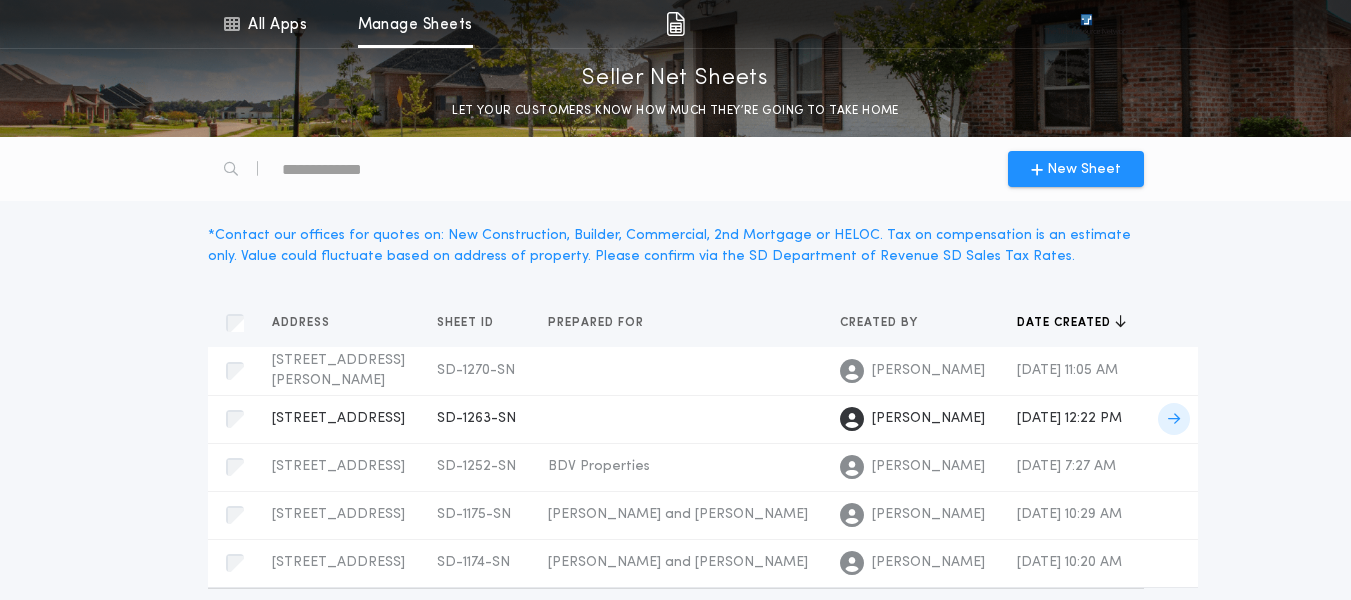 click on "[STREET_ADDRESS]" at bounding box center (338, 418) 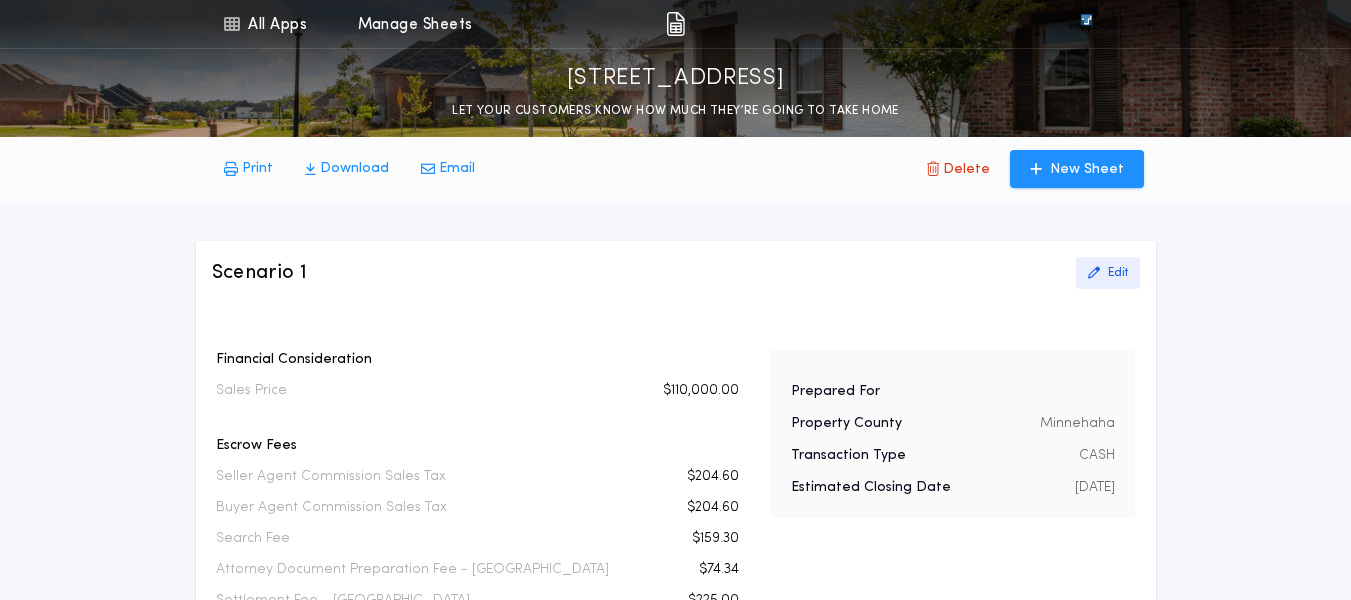 click on "Edit" at bounding box center (1118, 273) 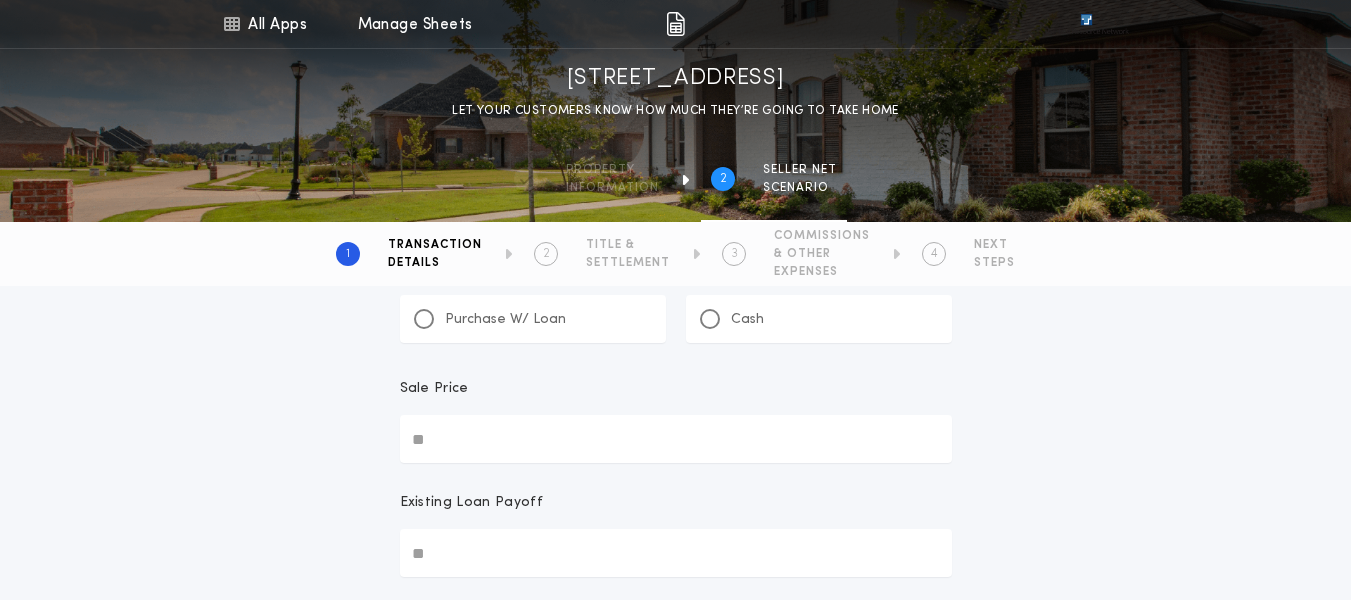 type on "********" 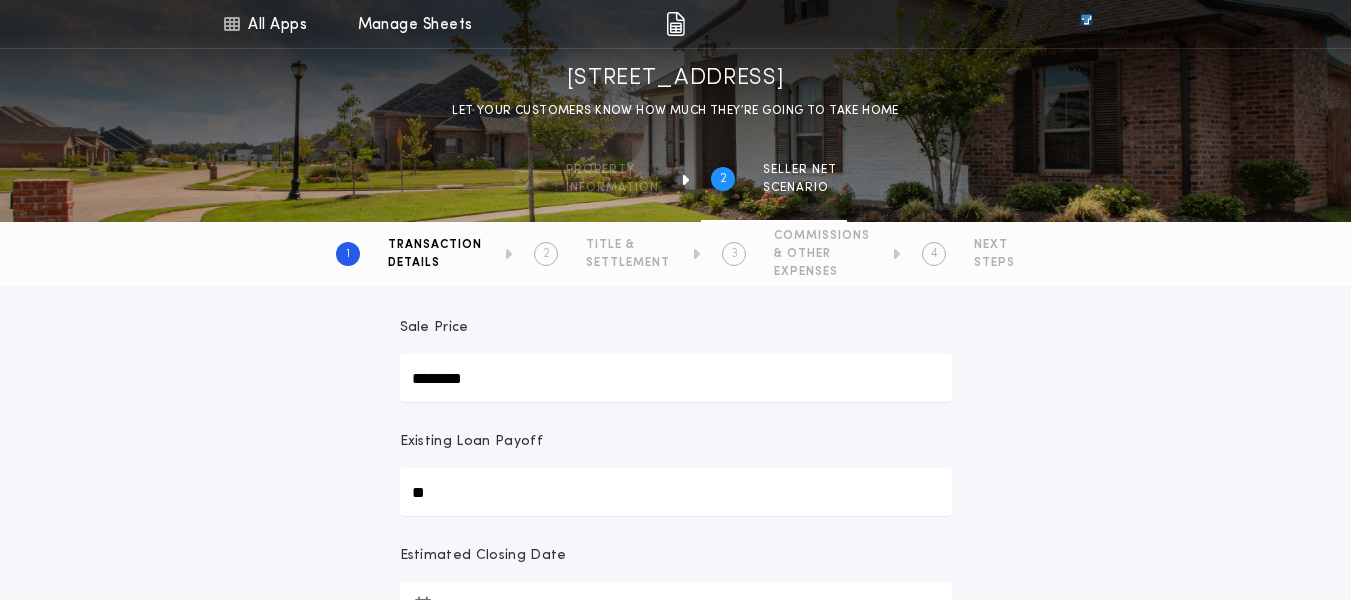 scroll, scrollTop: 168, scrollLeft: 0, axis: vertical 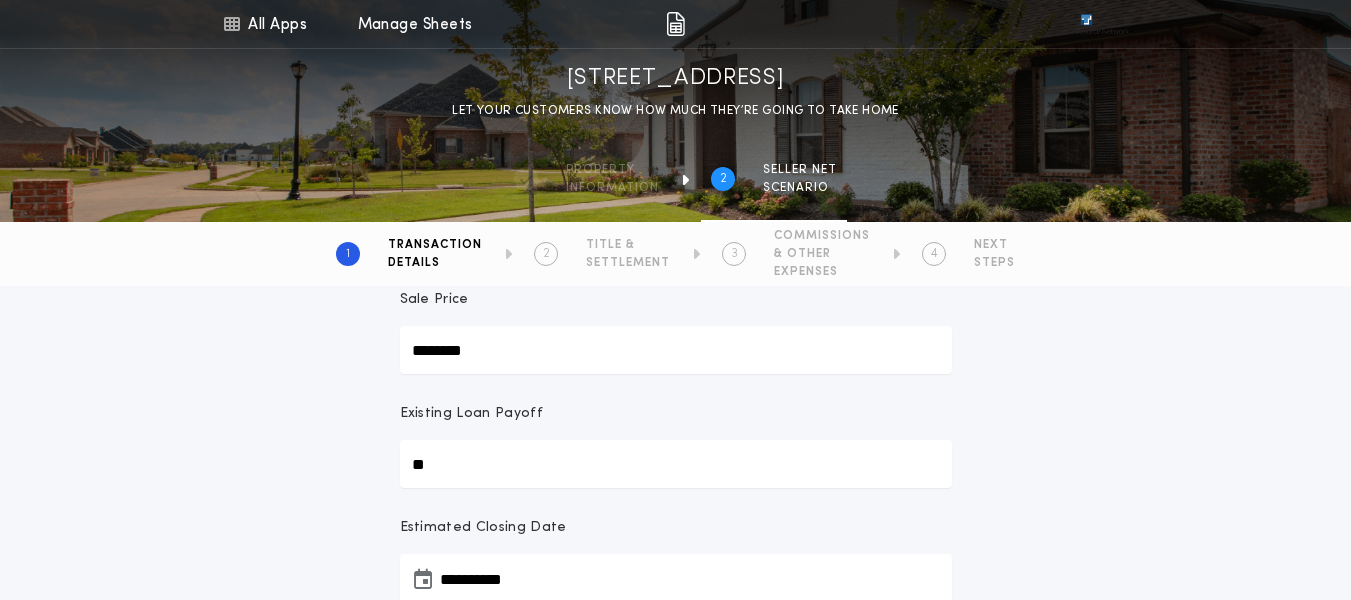 drag, startPoint x: 523, startPoint y: 350, endPoint x: 365, endPoint y: 328, distance: 159.52429 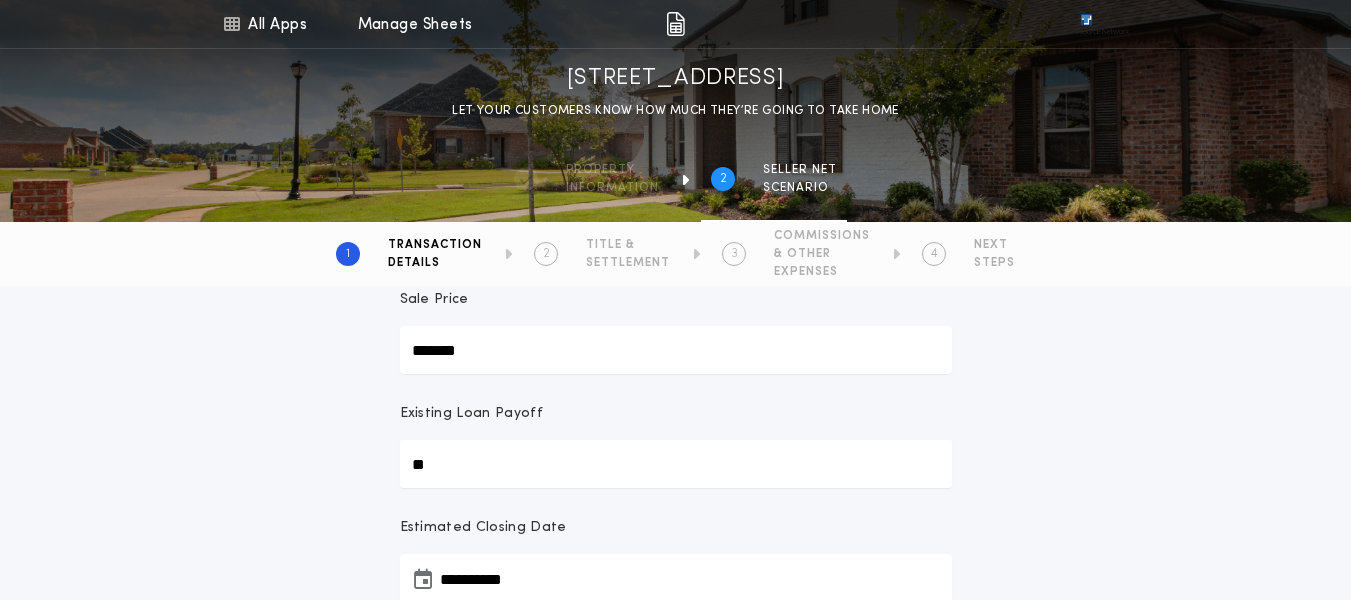 type on "********" 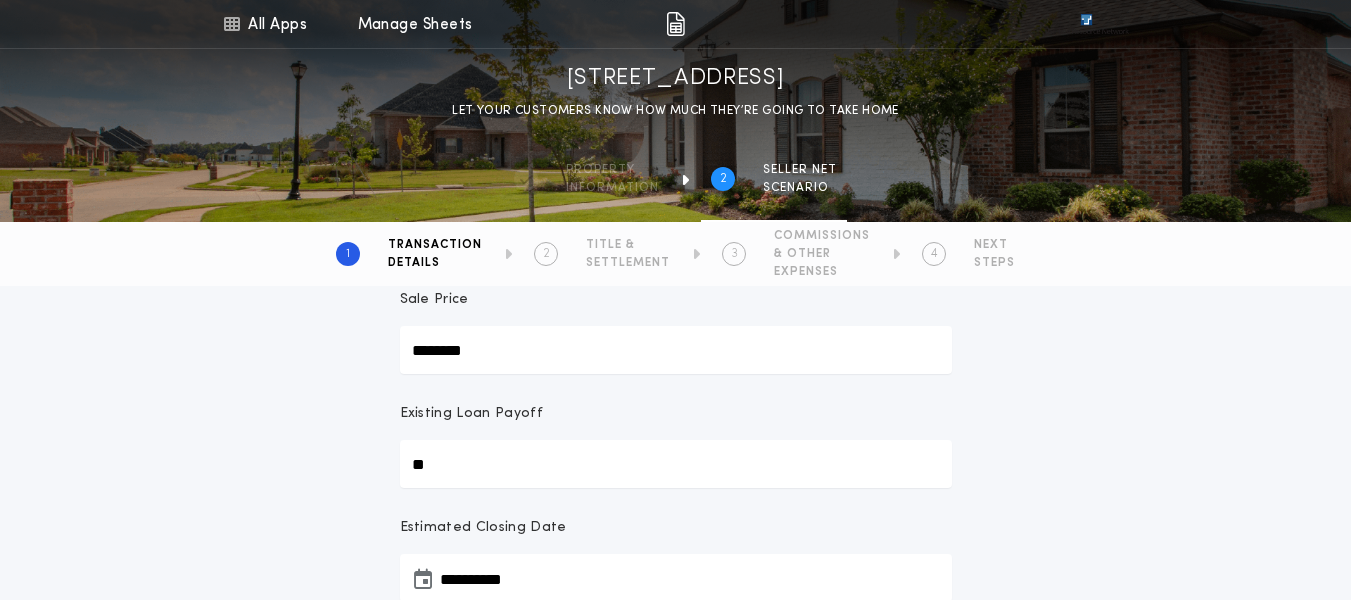 click on "**********" at bounding box center (675, 516) 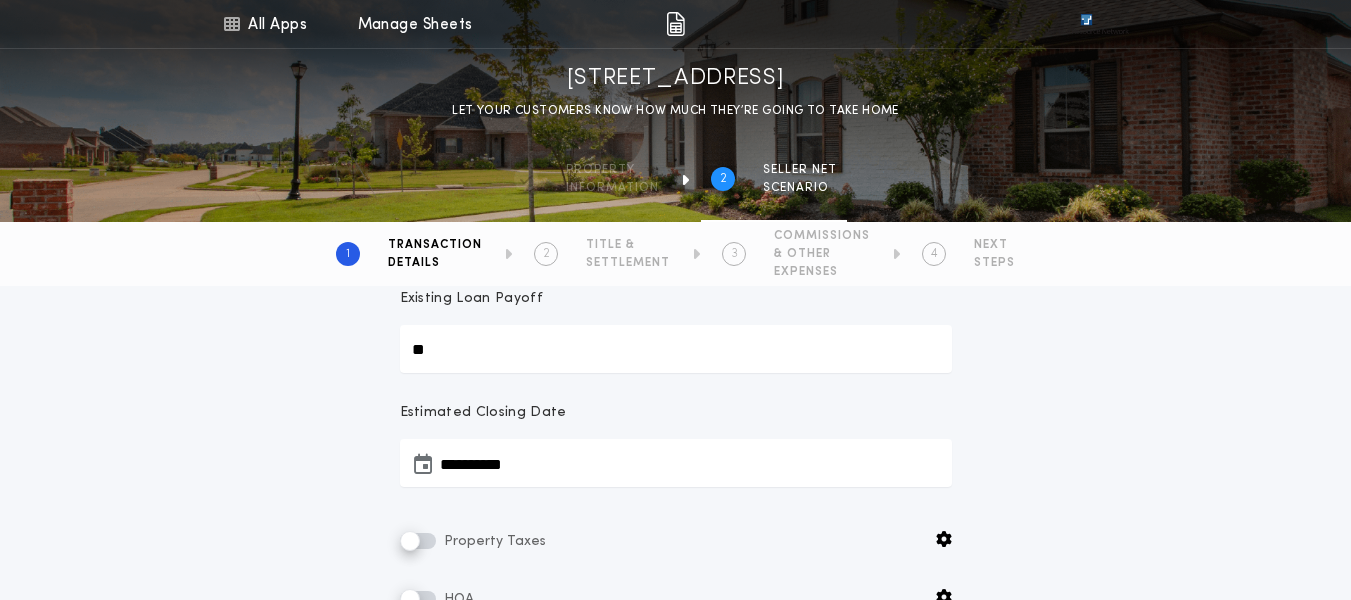scroll, scrollTop: 324, scrollLeft: 0, axis: vertical 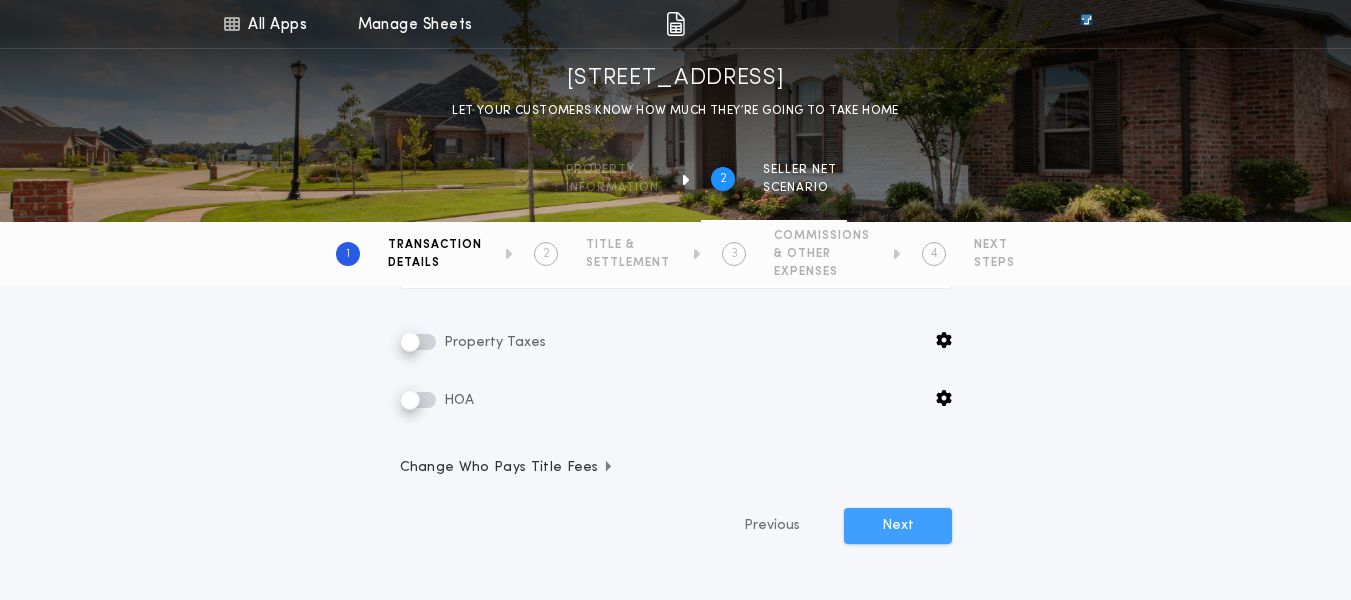 click on "Next" at bounding box center [898, 526] 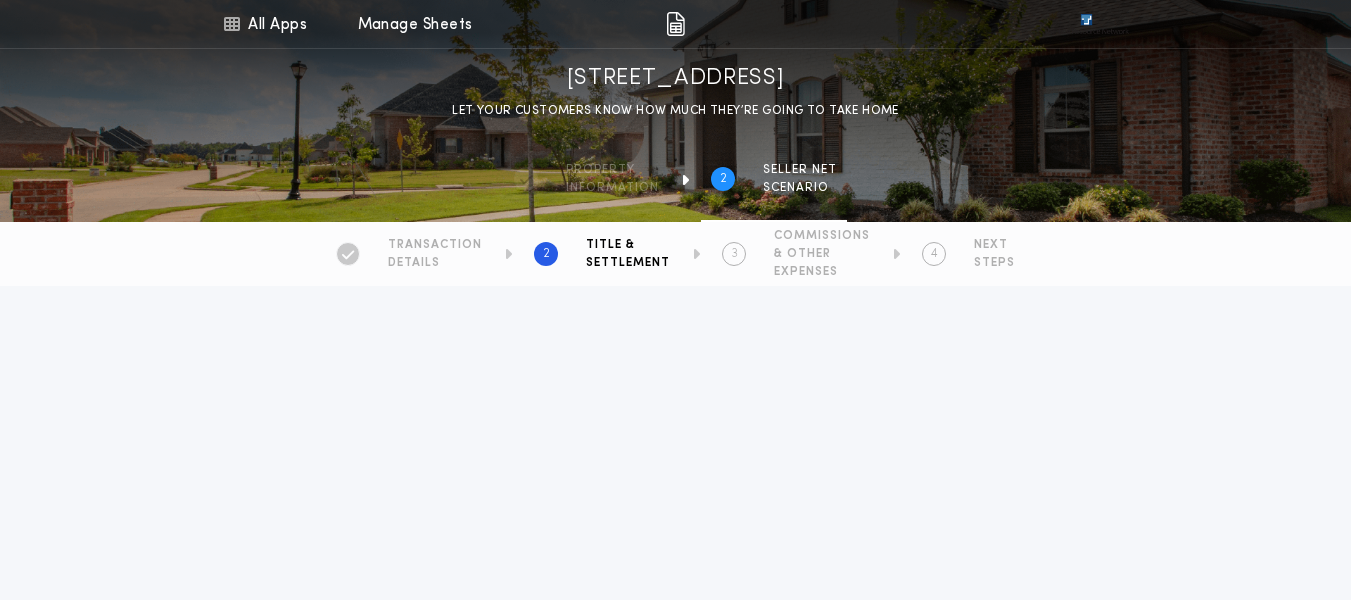 type on "*****" 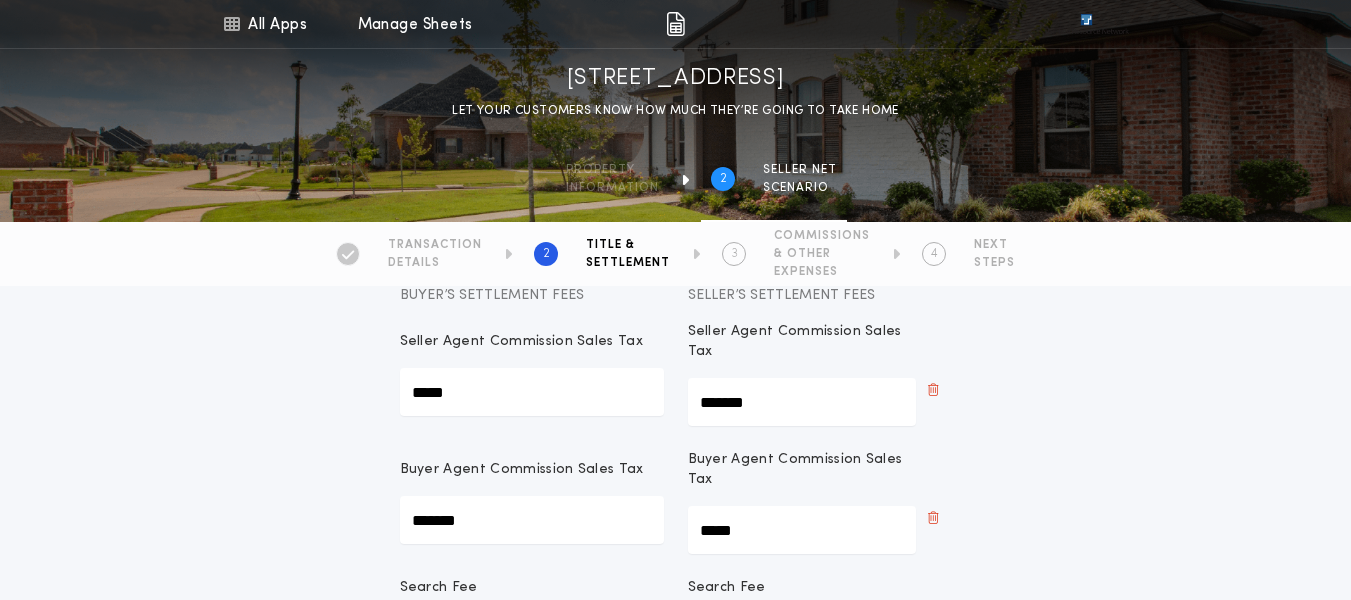 scroll, scrollTop: 212, scrollLeft: 0, axis: vertical 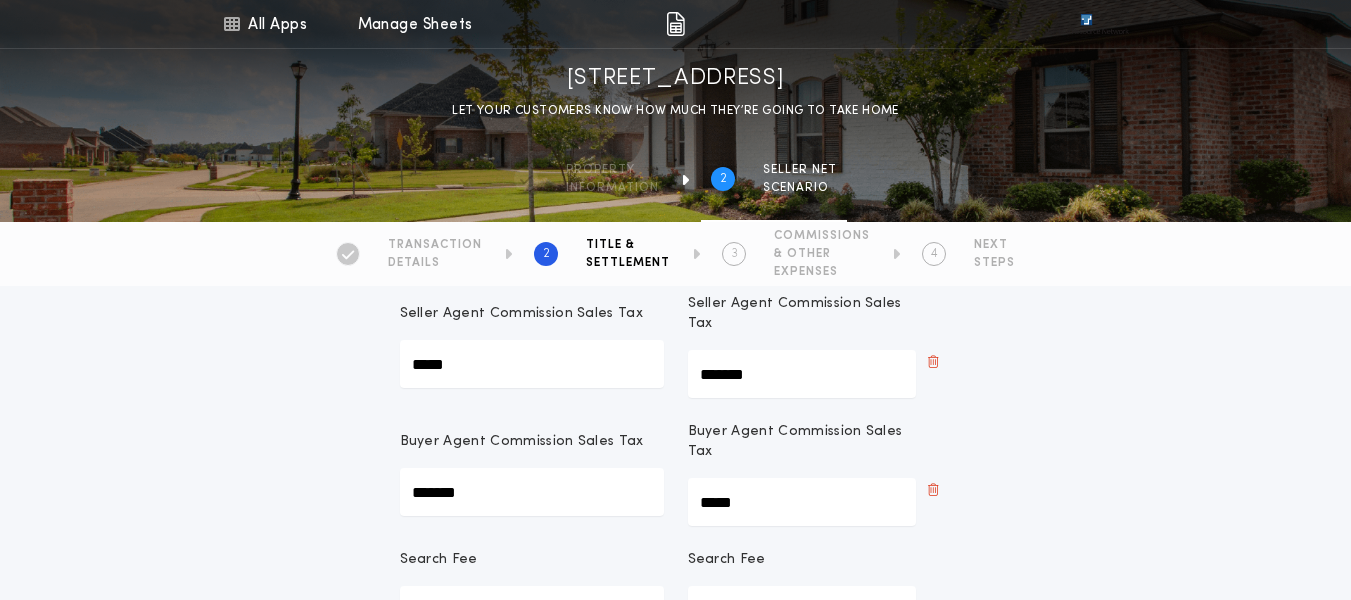 drag, startPoint x: 763, startPoint y: 502, endPoint x: 627, endPoint y: 492, distance: 136.36716 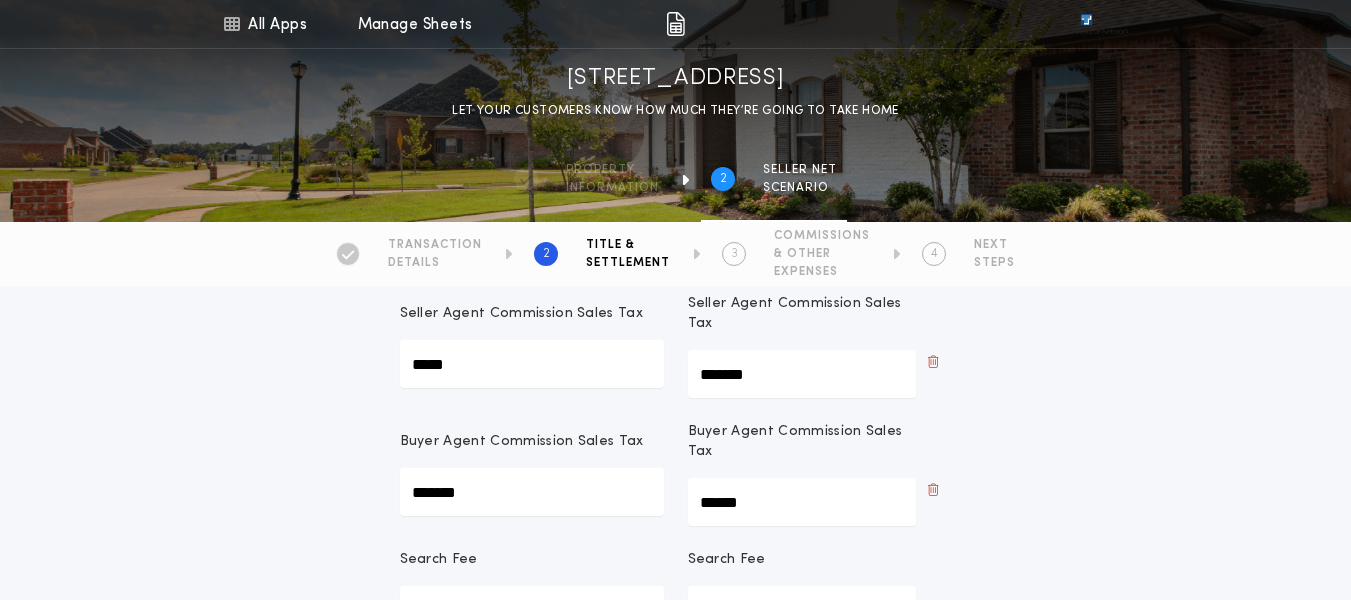 type on "*******" 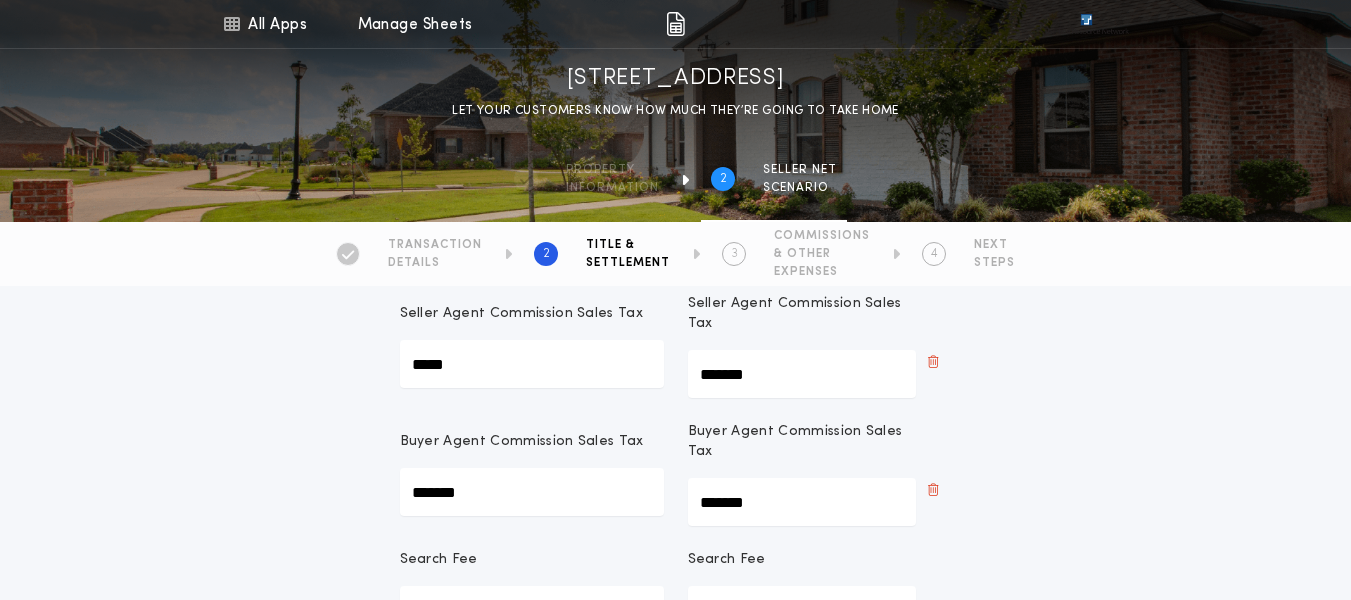 drag, startPoint x: 502, startPoint y: 492, endPoint x: 328, endPoint y: 483, distance: 174.2326 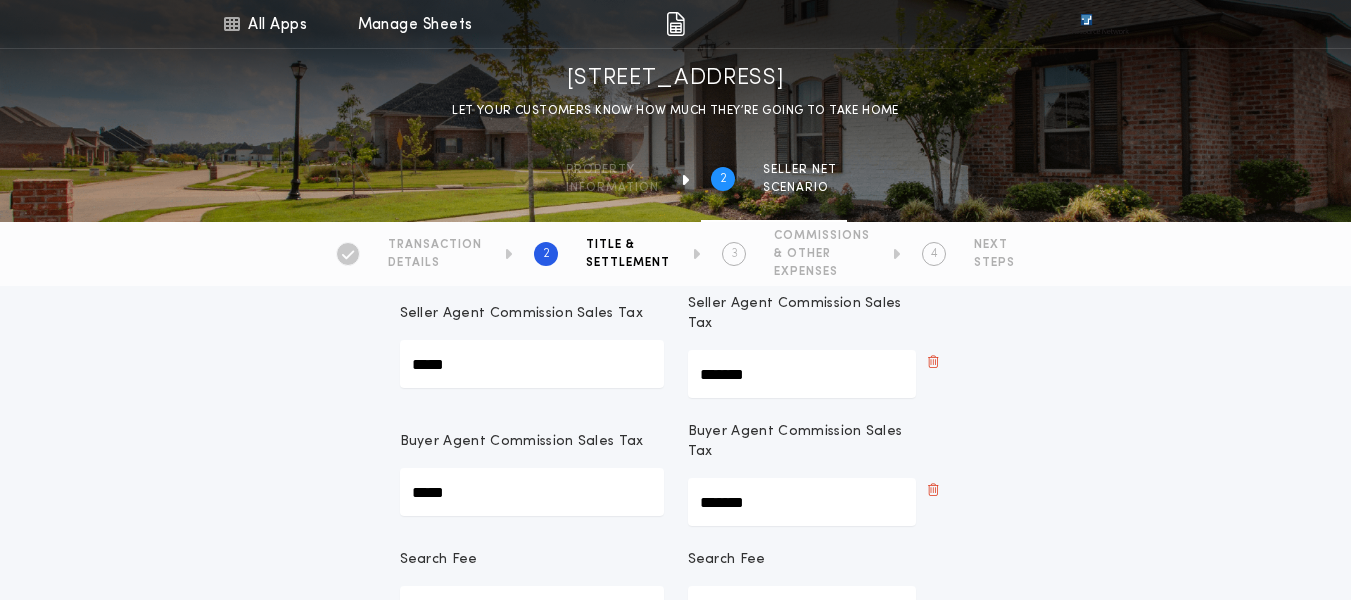 click on "Title & Settlement Title Insurance rates and associated fees will be calculated and displayed on the final estimate BUYER’S TITLE INSURANCE FEES Title Resource Network Owners Policy (Basic) ******* SELLER’S TITLE INSURANCE FEES Title Resource Network Owners Policy (Basic) ***** Buyer’s Settlement Fees Seller’s Settlement Fees Seller Agent Commission Sales Tax ***** Seller Agent Commission Sales Tax ******* Buyer Agent Commission Sales Tax ***** Buyer Agent Commission Sales Tax ******* Search Fee ******* Search Fee ******* Attorney Document Preparation Fee - [GEOGRAPHIC_DATA] ***** Attorney Document Preparation Fee - [GEOGRAPHIC_DATA] ****** Settlement Fee - [GEOGRAPHIC_DATA] ******* Settlement Fee - [GEOGRAPHIC_DATA] ******* Wire/Overnight/Handling Fee (if applicable) ***** Wire/Overnight/Handling Fee (if applicable) ****** Add Escrow Fee Previous  Next" at bounding box center (675, 676) 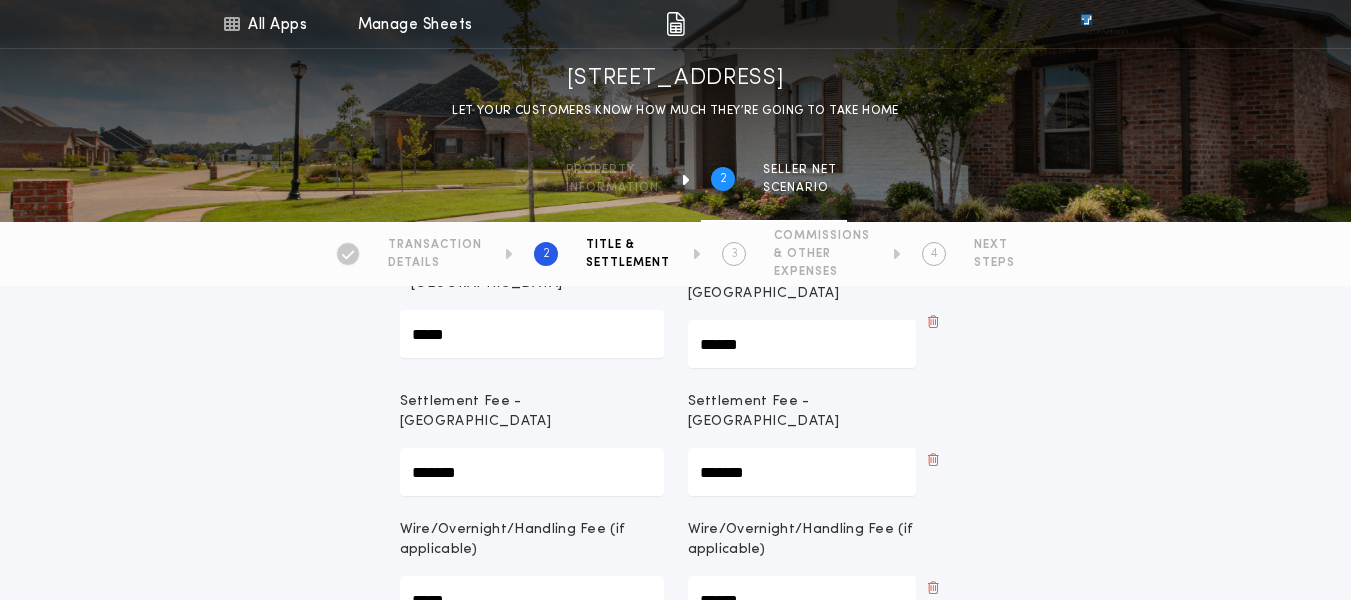 scroll, scrollTop: 691, scrollLeft: 0, axis: vertical 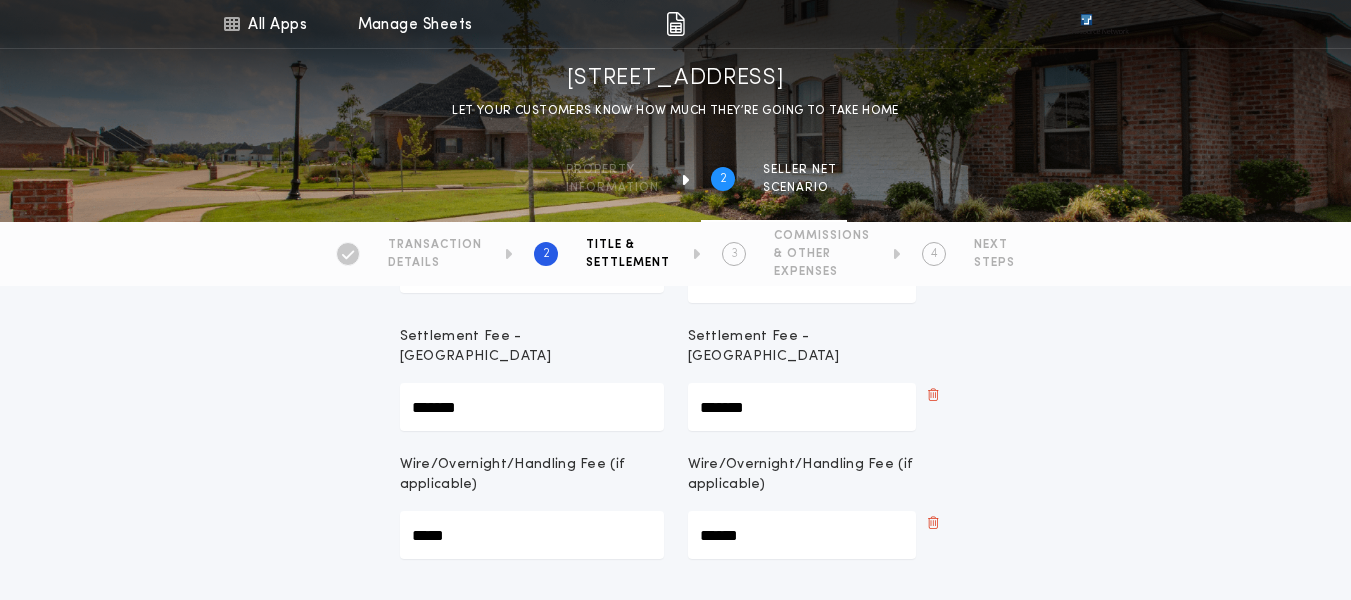 click at bounding box center [933, 523] 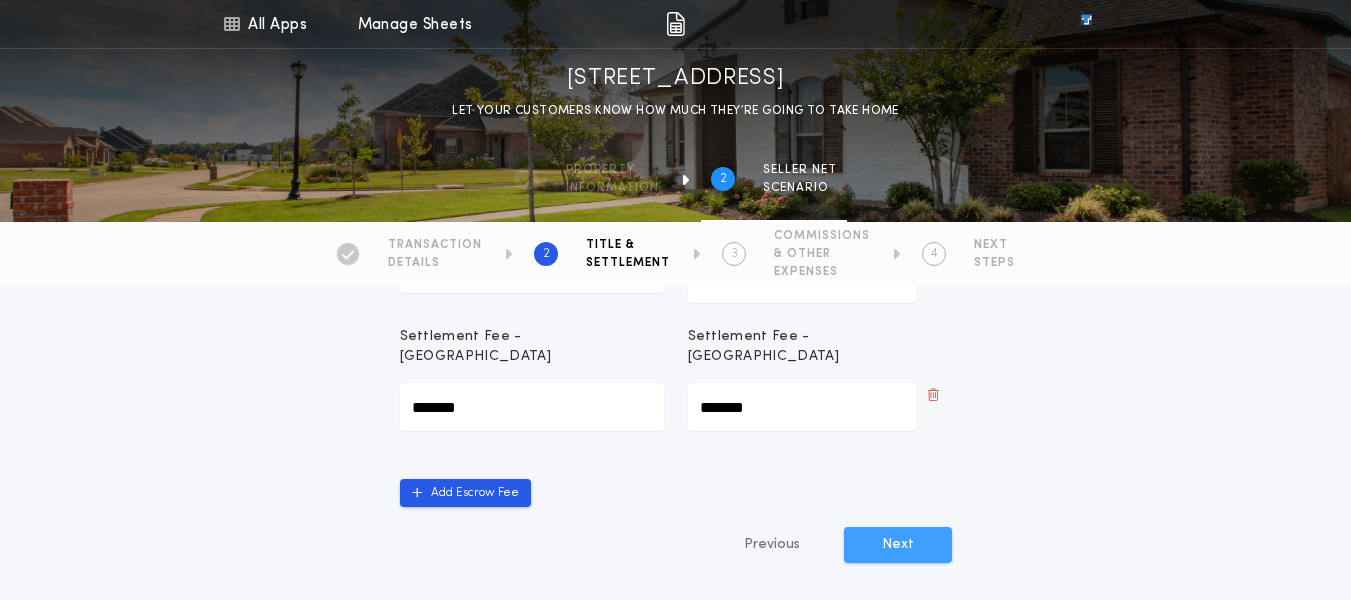 click on "Next" at bounding box center (898, 545) 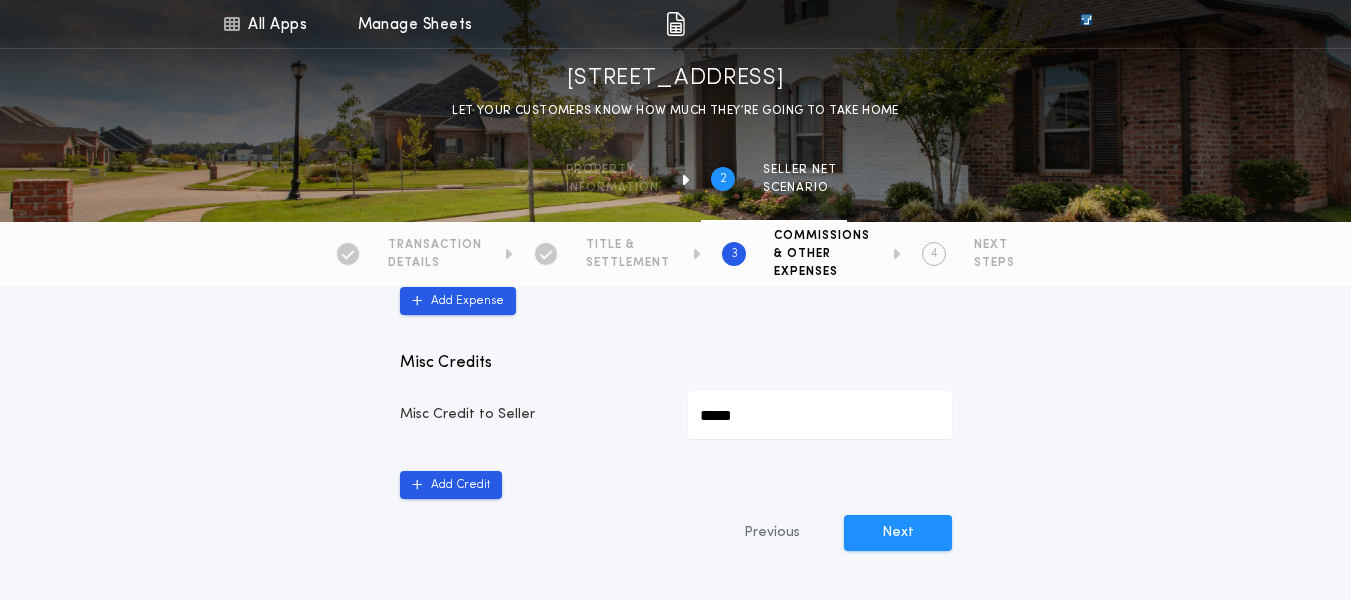 scroll, scrollTop: 1174, scrollLeft: 0, axis: vertical 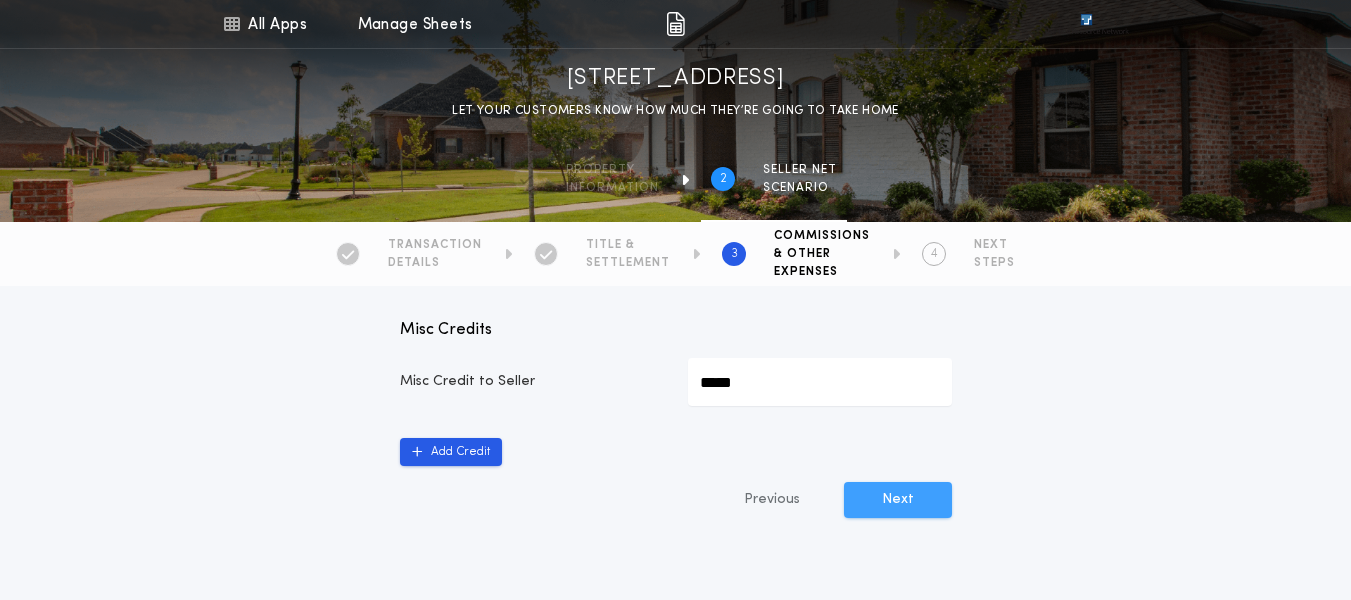 click on "Next" at bounding box center [898, 500] 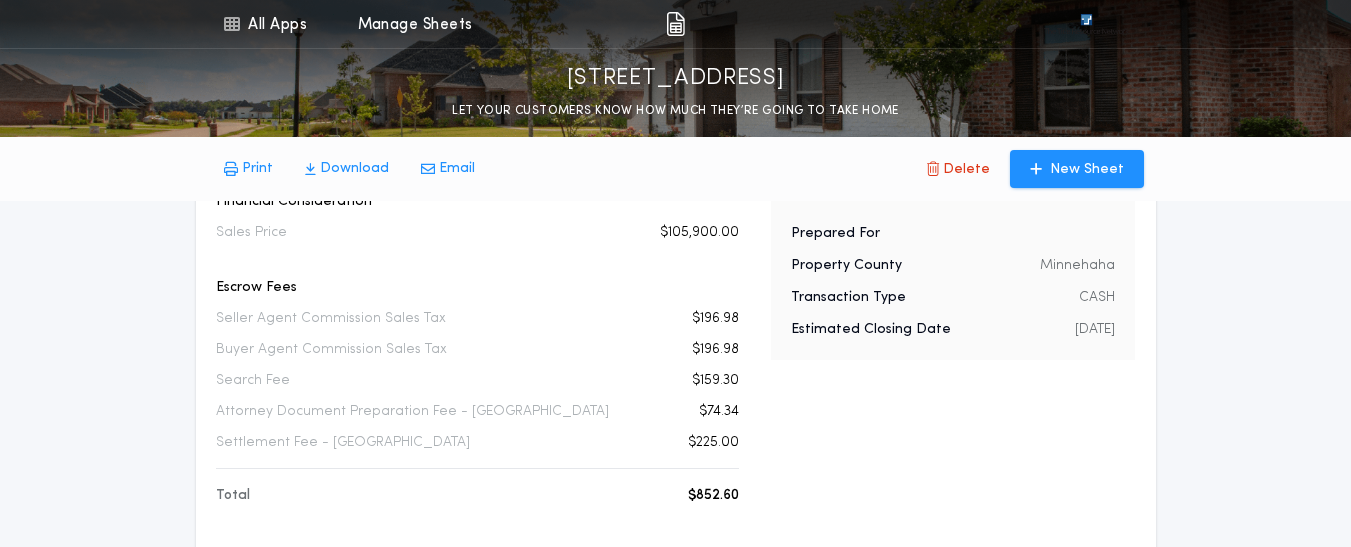 scroll, scrollTop: 0, scrollLeft: 0, axis: both 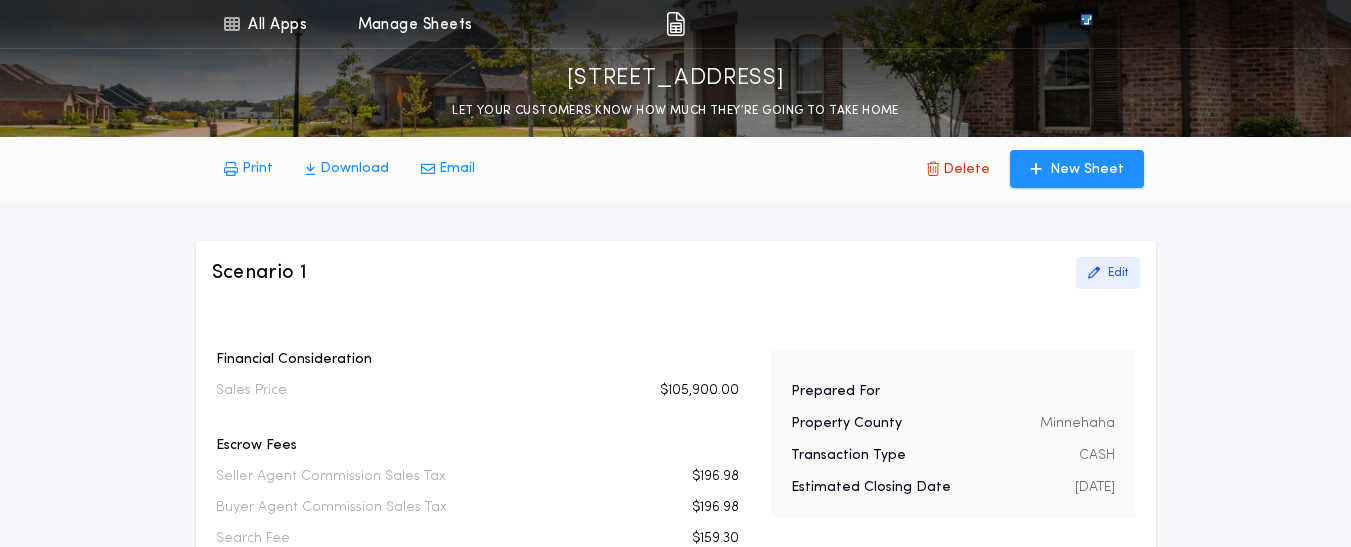 click on "Edit" at bounding box center (1118, 273) 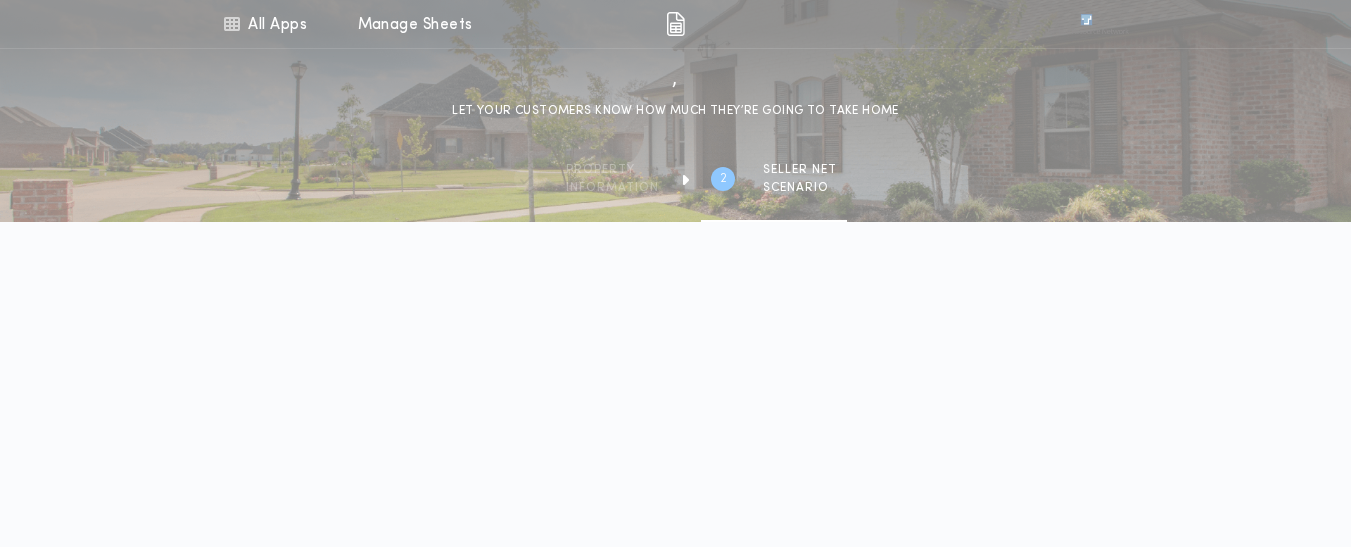 type on "********" 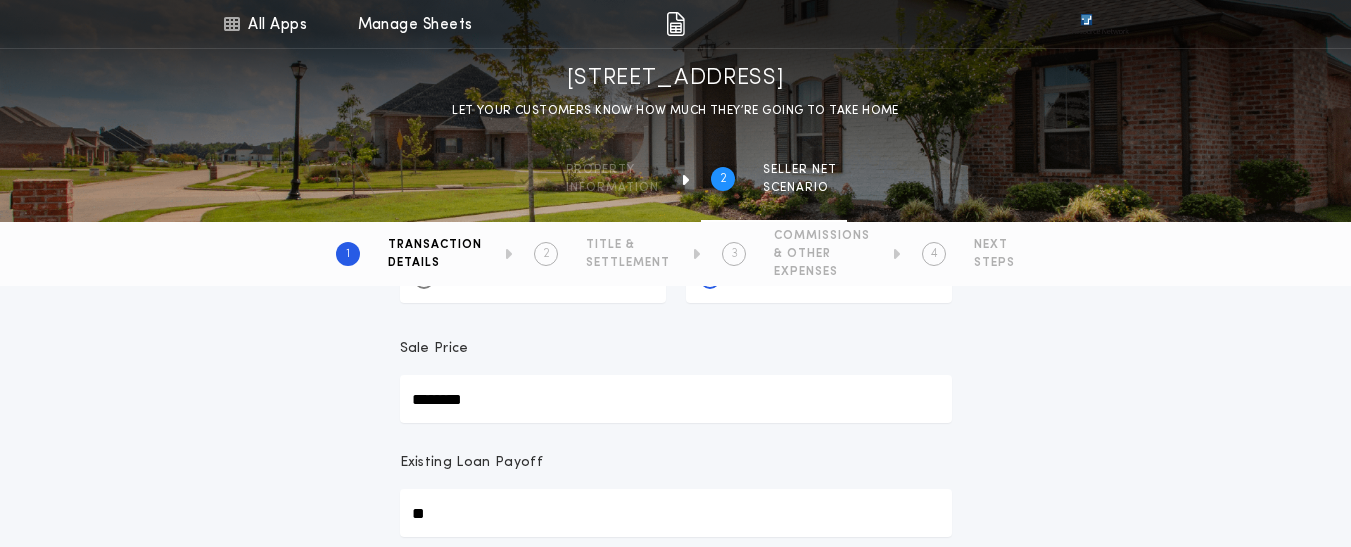 scroll, scrollTop: 483, scrollLeft: 0, axis: vertical 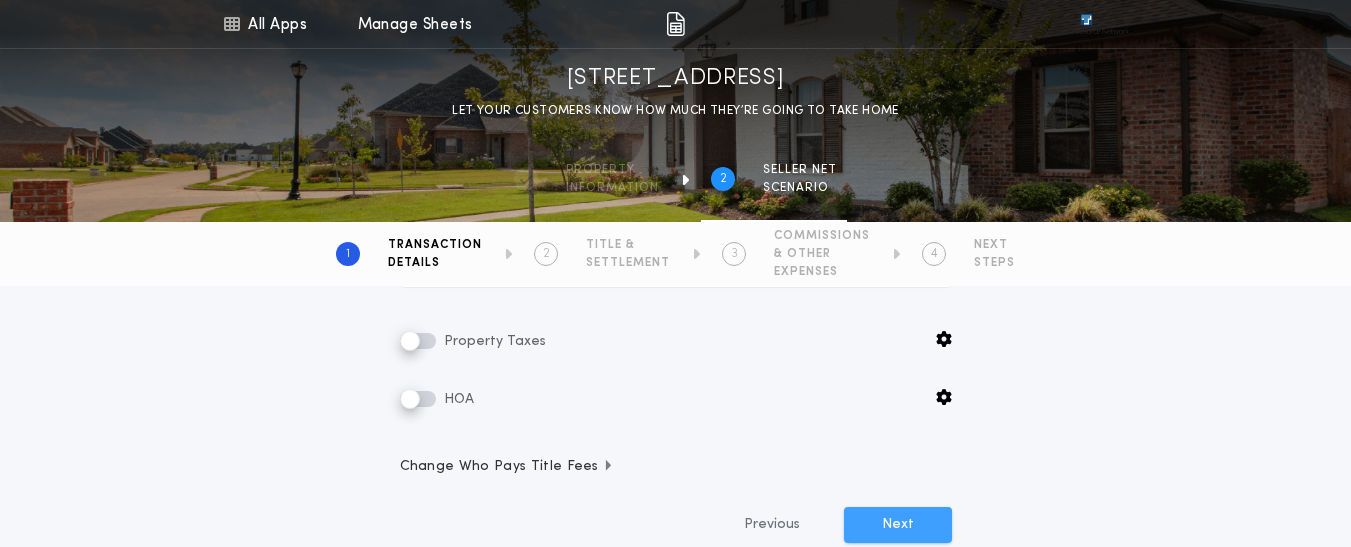 click on "Next" at bounding box center [898, 525] 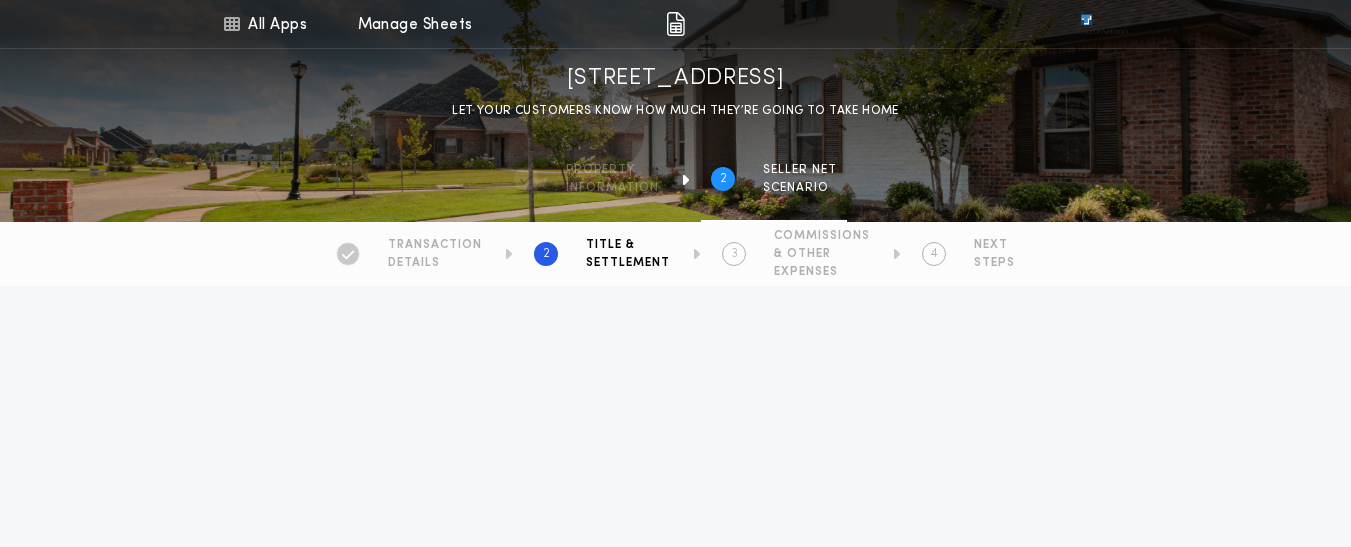 type on "*****" 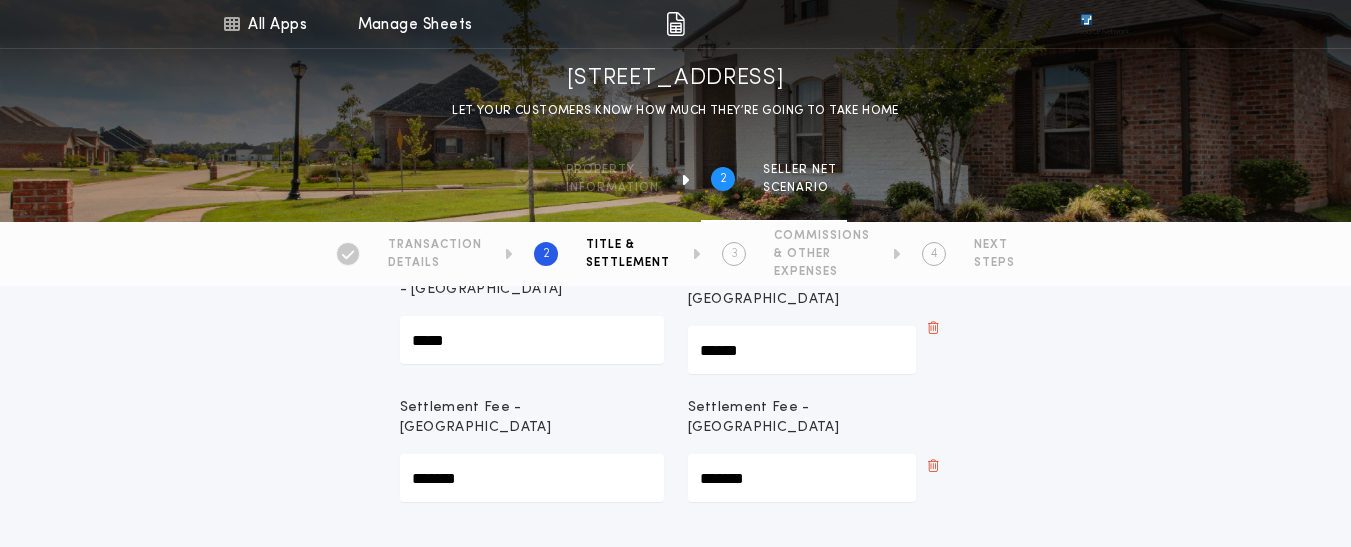 scroll, scrollTop: 692, scrollLeft: 0, axis: vertical 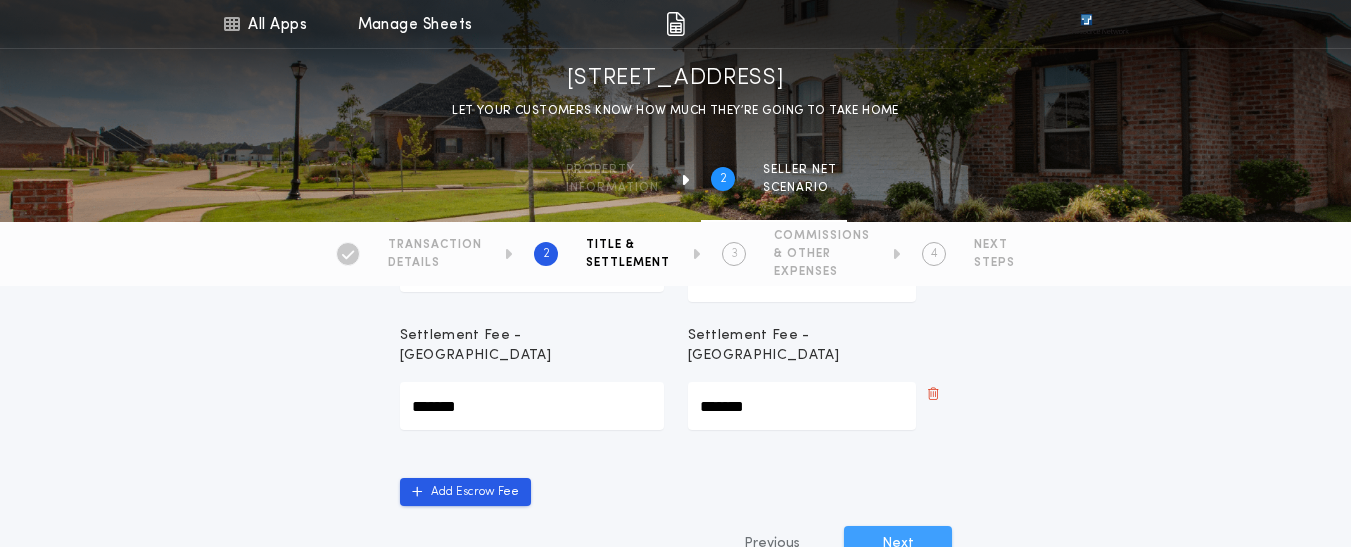 click on "Next" at bounding box center [898, 544] 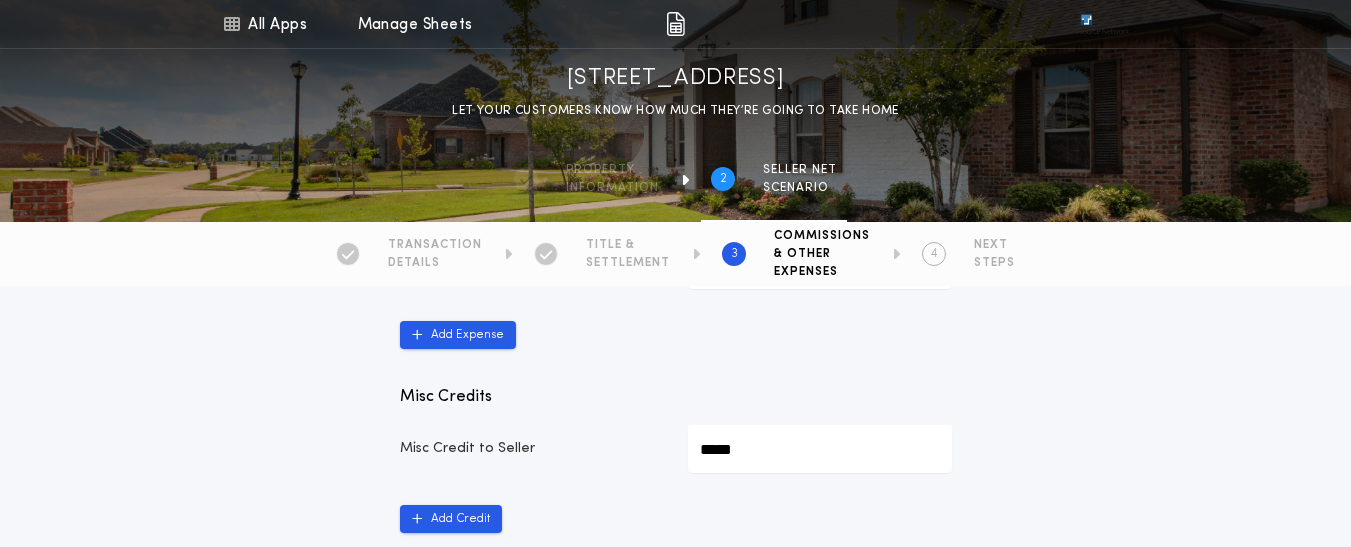scroll, scrollTop: 1280, scrollLeft: 0, axis: vertical 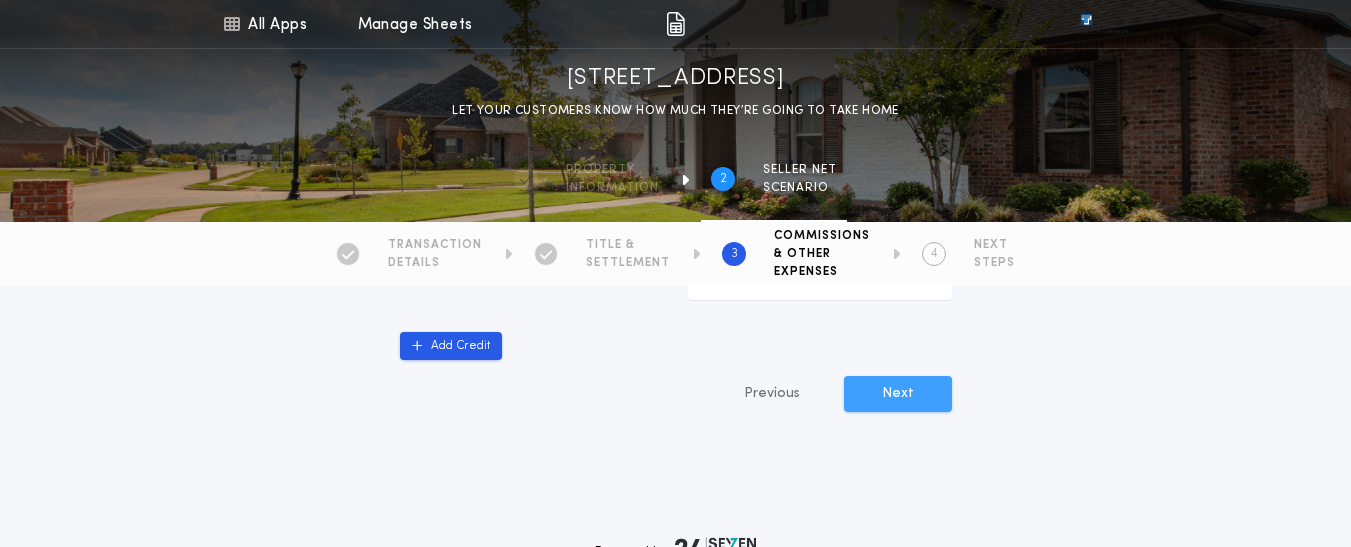 click on "Next" at bounding box center [898, 394] 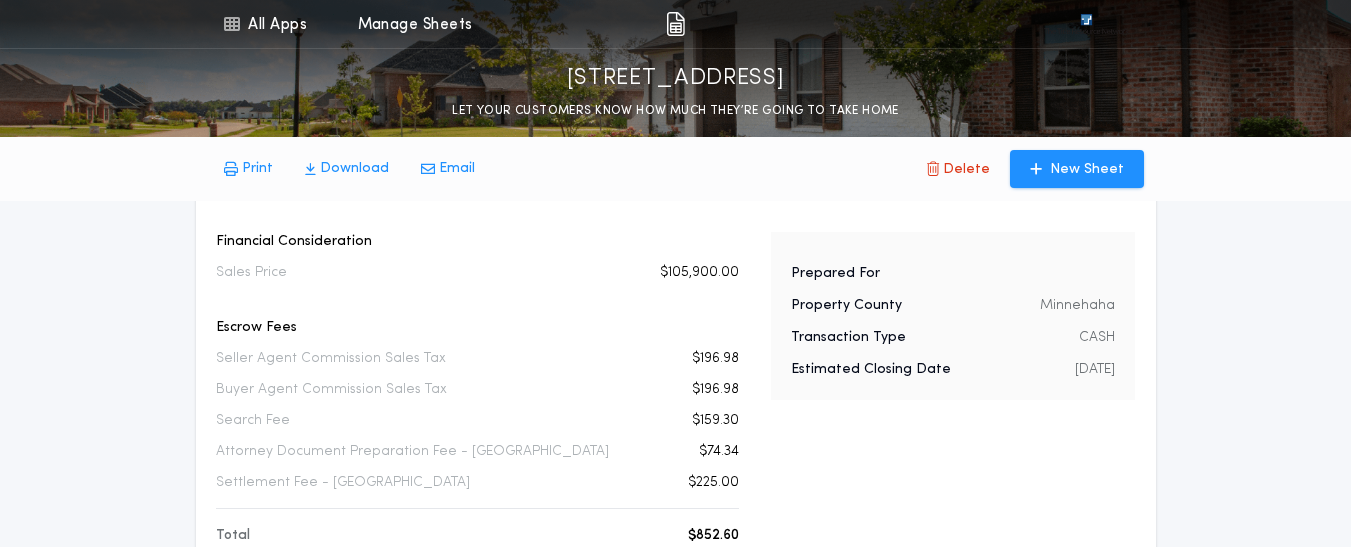 scroll, scrollTop: 0, scrollLeft: 0, axis: both 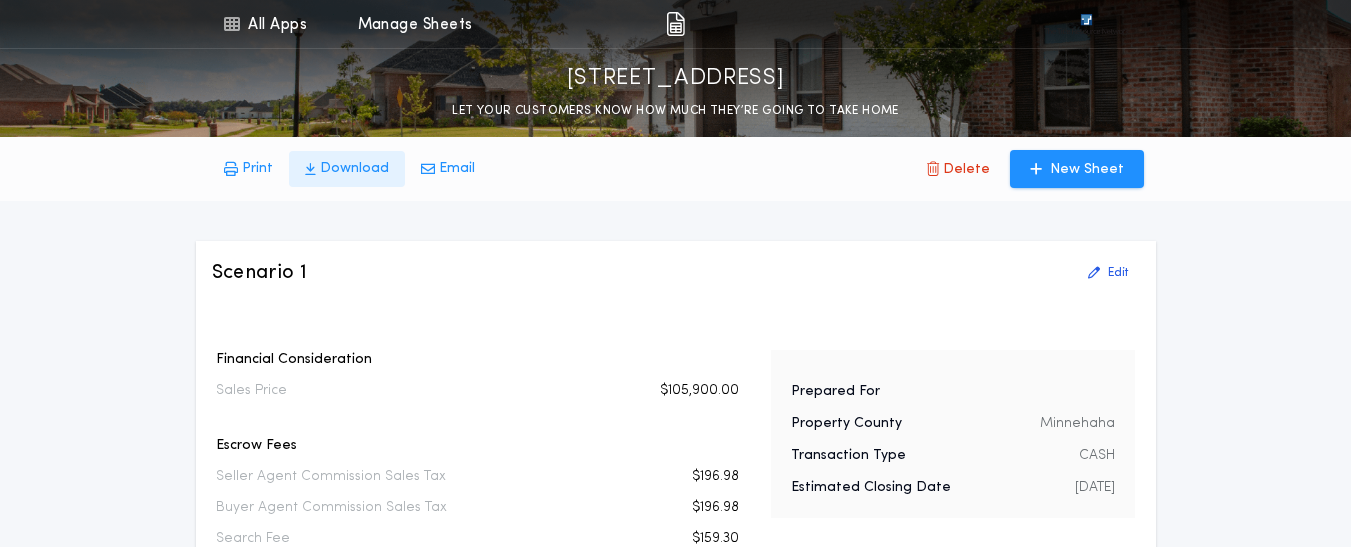click on "Download" at bounding box center [354, 169] 